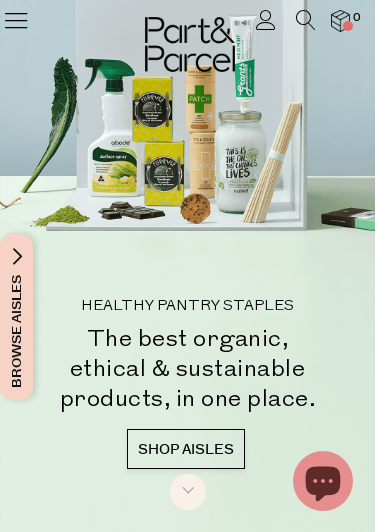 scroll, scrollTop: 0, scrollLeft: 0, axis: both 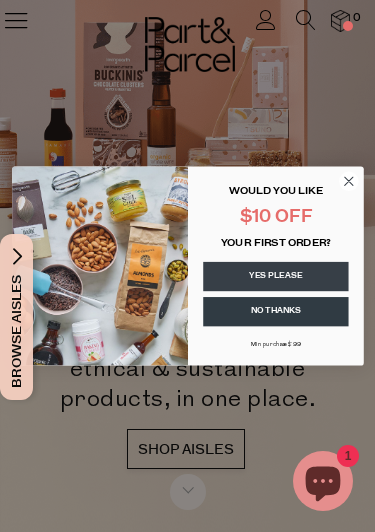 click 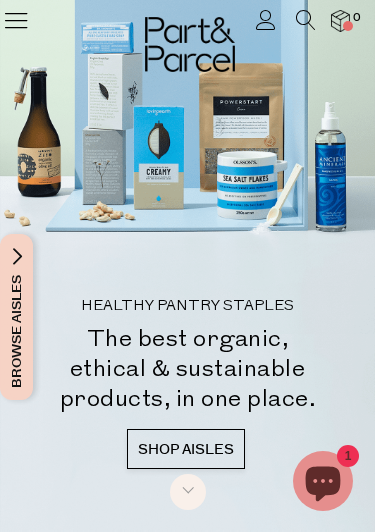 click on "SHOP AISLES" at bounding box center (186, 449) 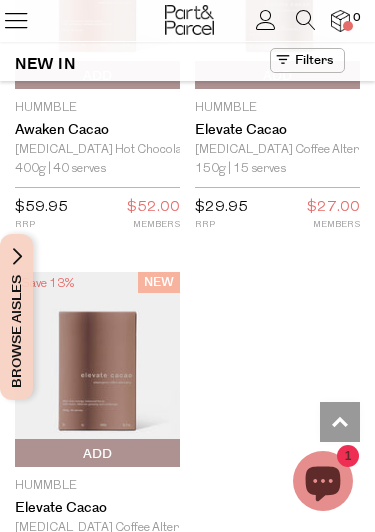 scroll, scrollTop: 3564, scrollLeft: 0, axis: vertical 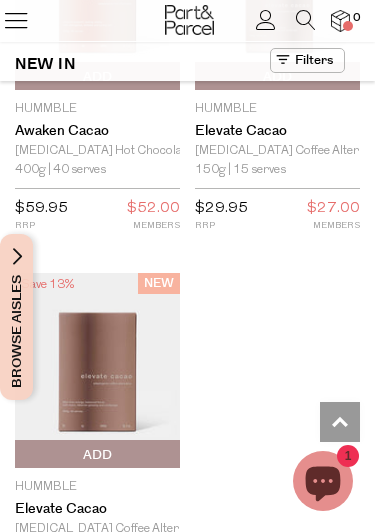 click on "Browse Aisles" at bounding box center (16, 317) 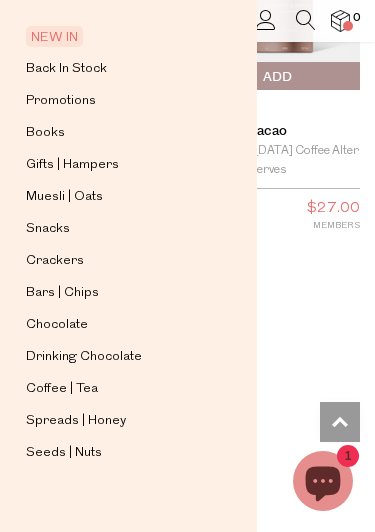 click on "Close
Browse Aisles
Clear All
Filter                                     Clear
Australian Made
Organic
Gluten Free
Dairy Free
Paleo
Vegan
Keto
Low FODMAP
Sugar Free
Plastic Free
Apply                                                     Aisles                                     Clear
NEW IN
Back In Stock" at bounding box center (187, 266) 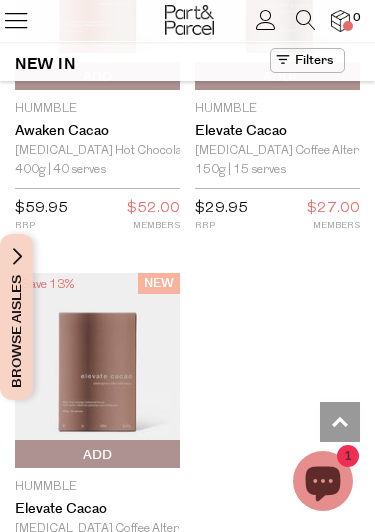 click at bounding box center [16, 20] 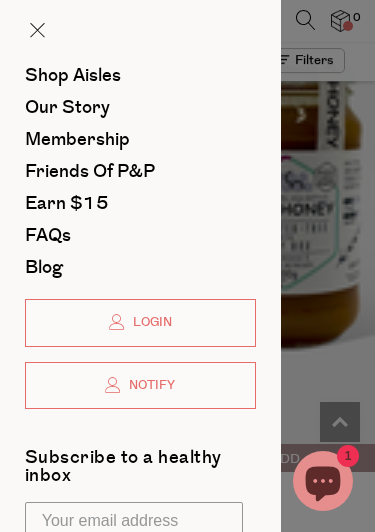 scroll, scrollTop: 0, scrollLeft: 0, axis: both 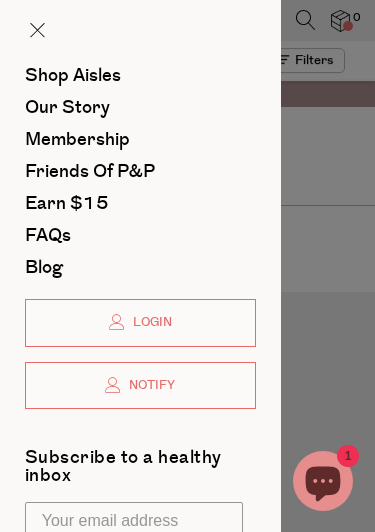 click on "Shop Aisles" at bounding box center (73, 76) 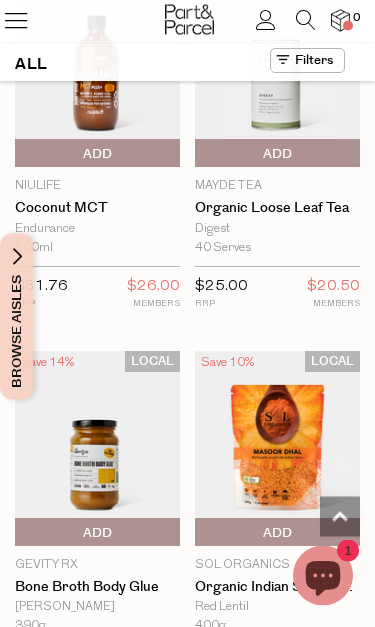 scroll, scrollTop: 8454, scrollLeft: 0, axis: vertical 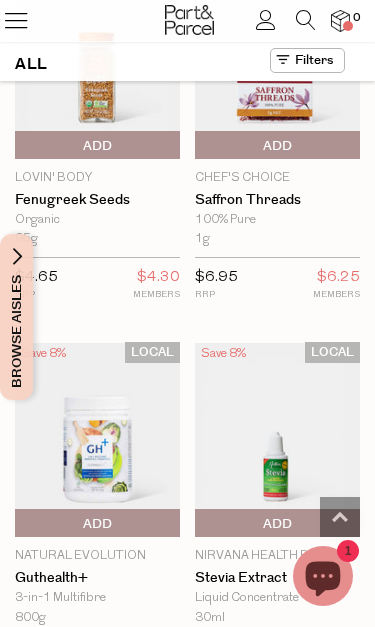 click at bounding box center (306, 20) 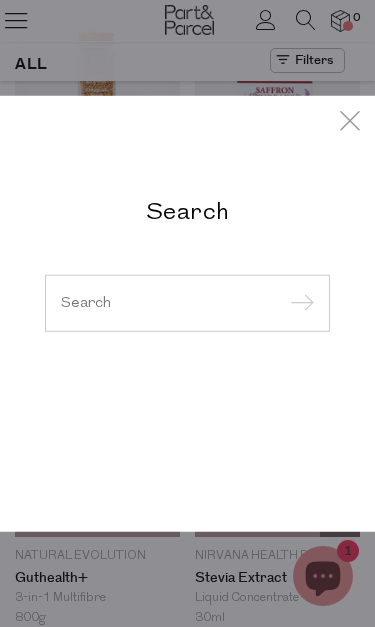click at bounding box center (187, 302) 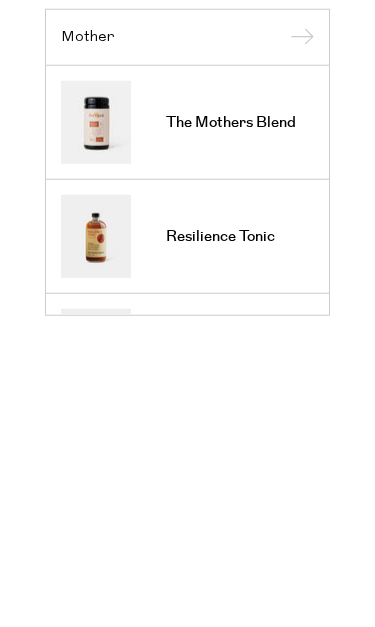 type on "Mother" 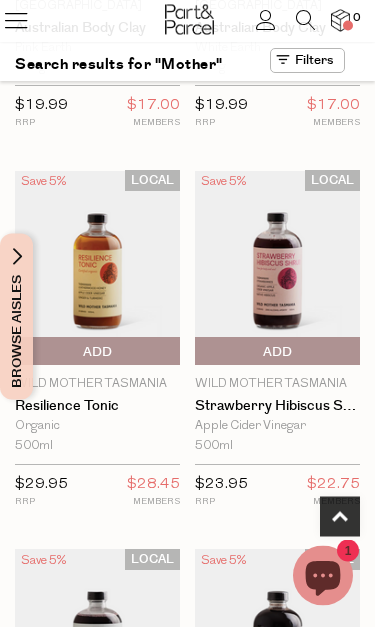 scroll, scrollTop: 1050, scrollLeft: 0, axis: vertical 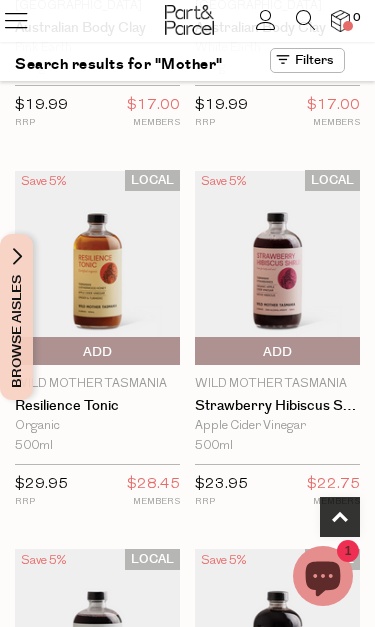 click at bounding box center (97, 268) 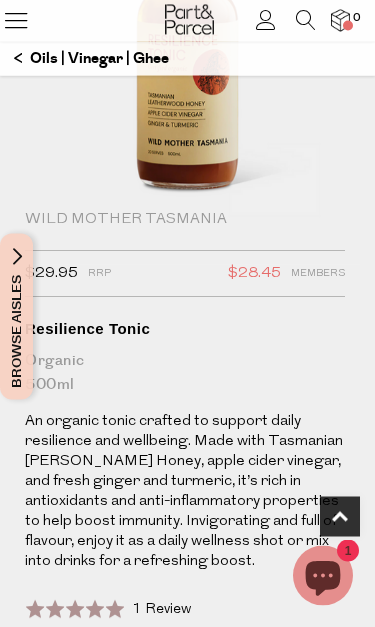 scroll, scrollTop: 317, scrollLeft: 0, axis: vertical 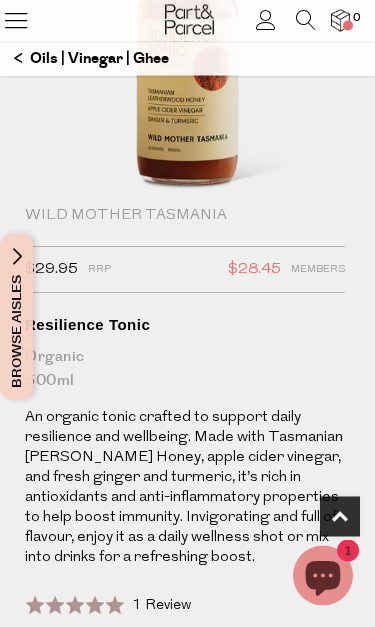 click at bounding box center (306, 20) 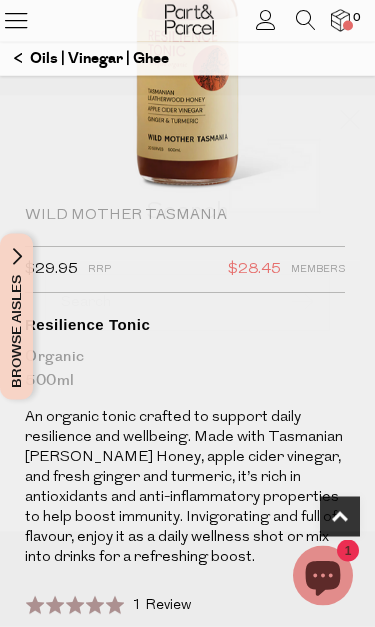 scroll, scrollTop: 318, scrollLeft: 0, axis: vertical 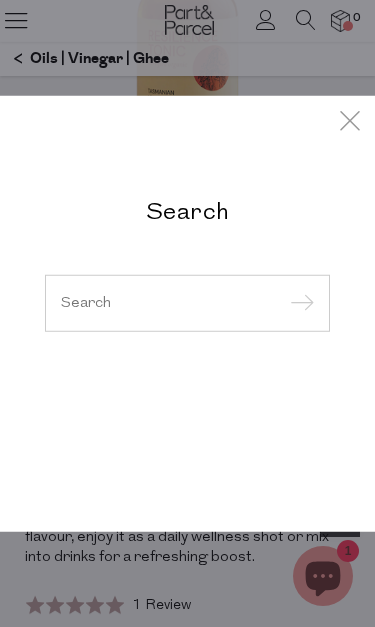 click at bounding box center [187, 303] 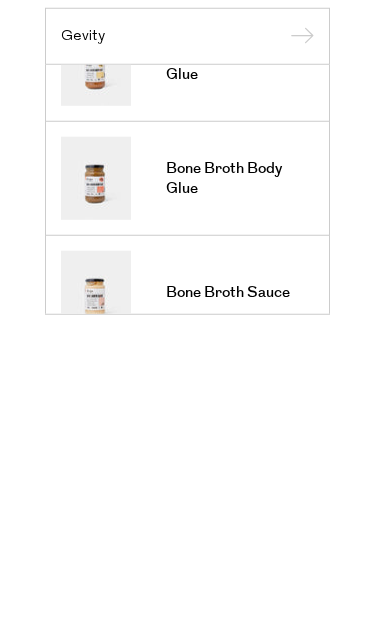 scroll, scrollTop: 857, scrollLeft: 0, axis: vertical 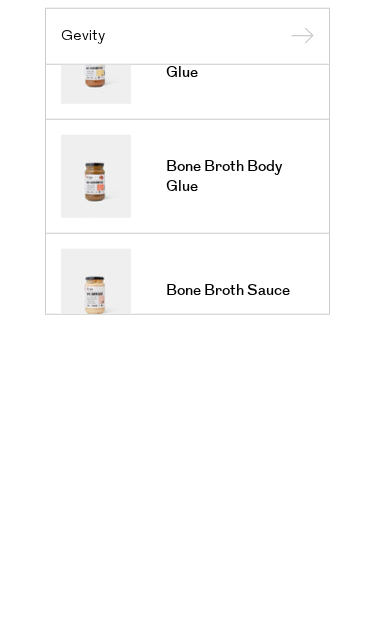 type on "Gevity" 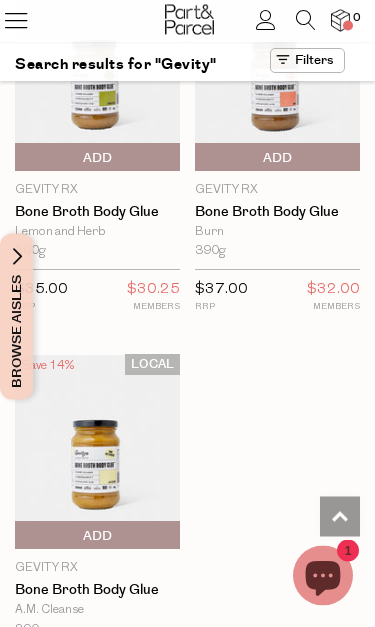 scroll, scrollTop: 1624, scrollLeft: 0, axis: vertical 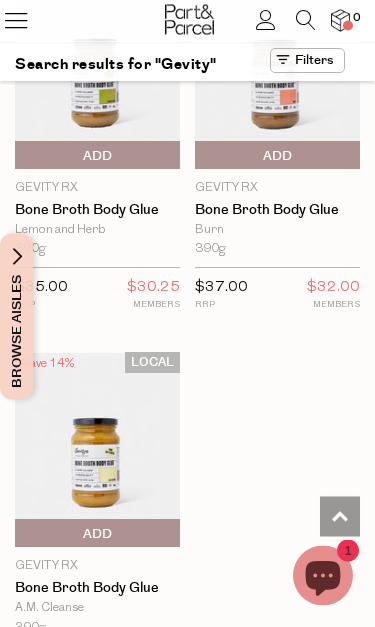 click at bounding box center (97, 451) 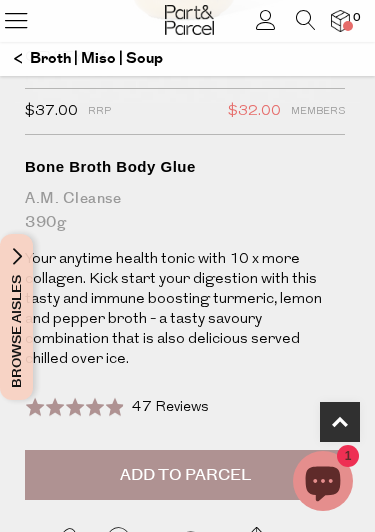 scroll, scrollTop: 475, scrollLeft: 0, axis: vertical 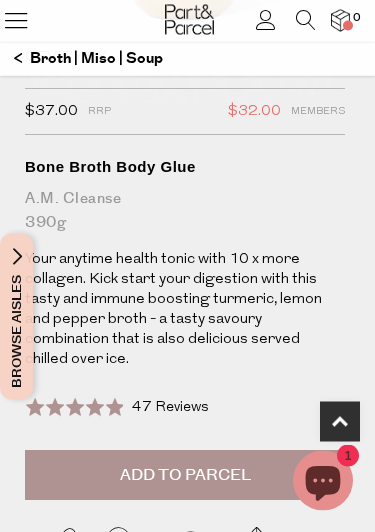 click on "Add to Parcel" at bounding box center [185, 476] 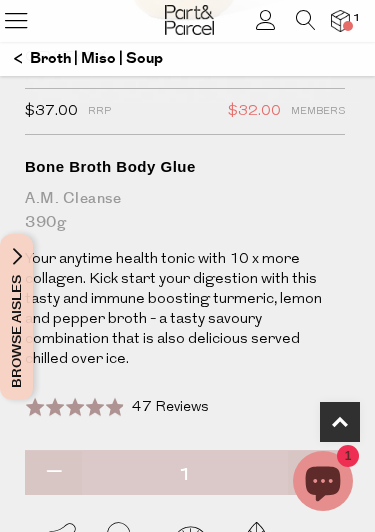 click at bounding box center [306, 20] 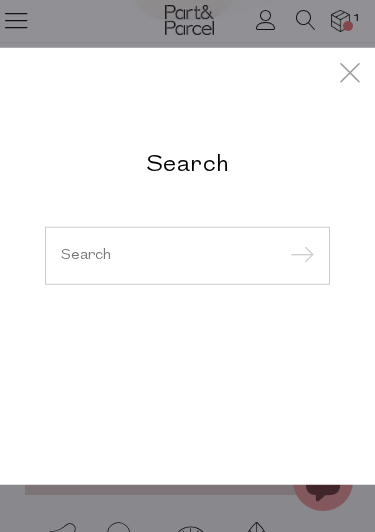 click at bounding box center (187, 255) 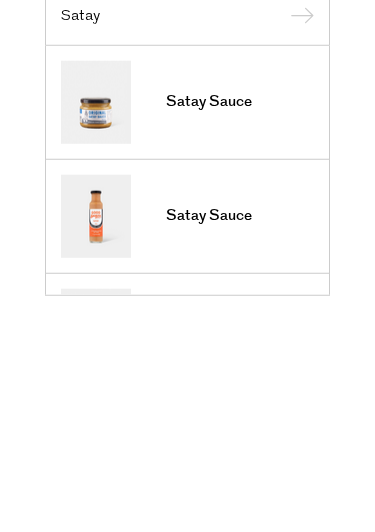 type on "Satay" 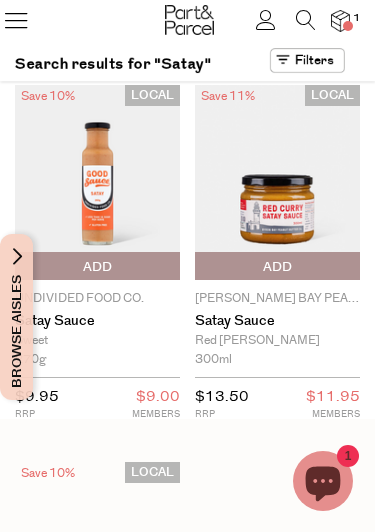 scroll, scrollTop: 0, scrollLeft: 0, axis: both 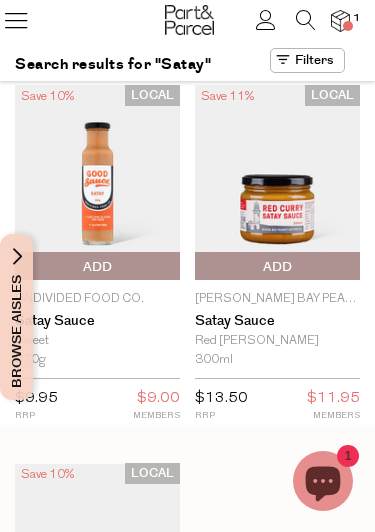 click at bounding box center [97, 182] 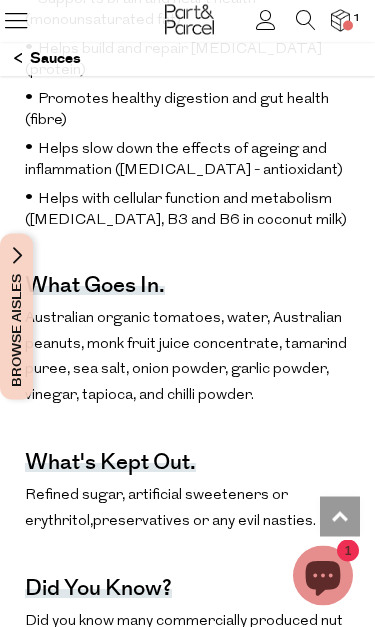 scroll, scrollTop: 1278, scrollLeft: 0, axis: vertical 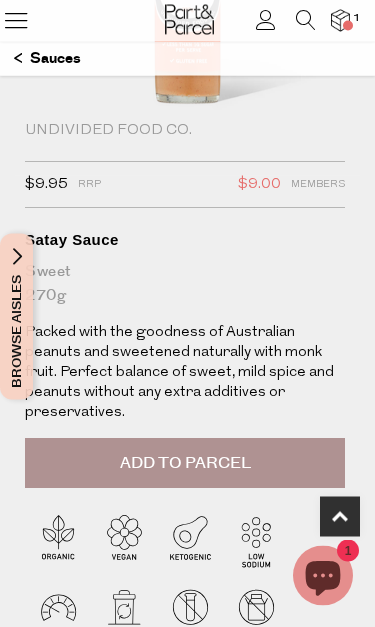 click on "Add to Parcel" at bounding box center [185, 464] 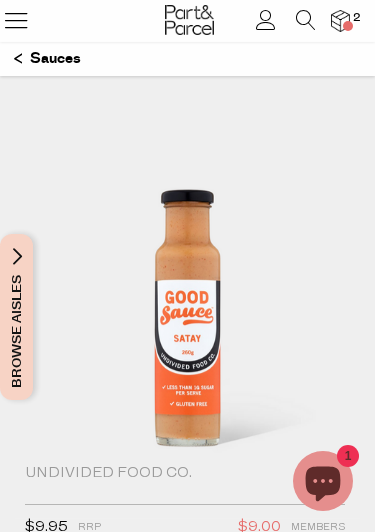 scroll, scrollTop: 0, scrollLeft: 0, axis: both 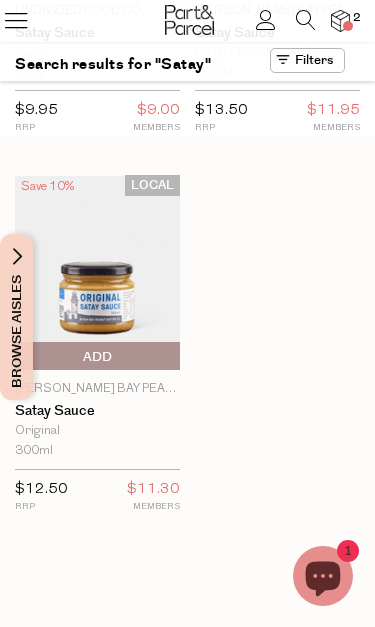 click at bounding box center [97, 273] 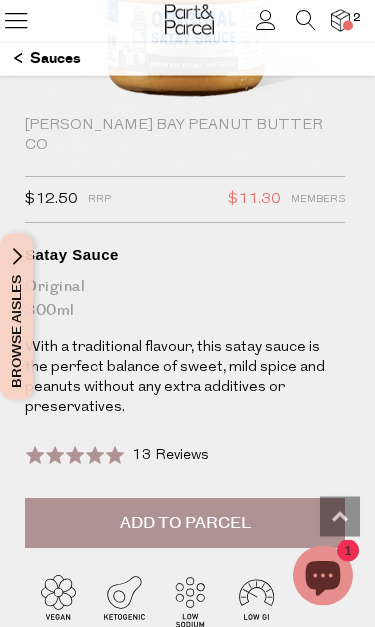 scroll, scrollTop: 409, scrollLeft: 0, axis: vertical 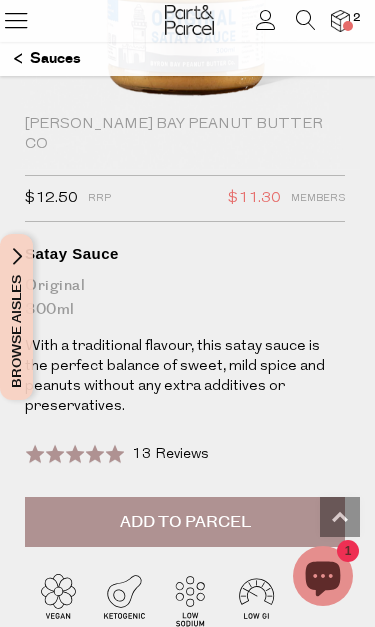 click on "Add to Parcel" at bounding box center [185, 522] 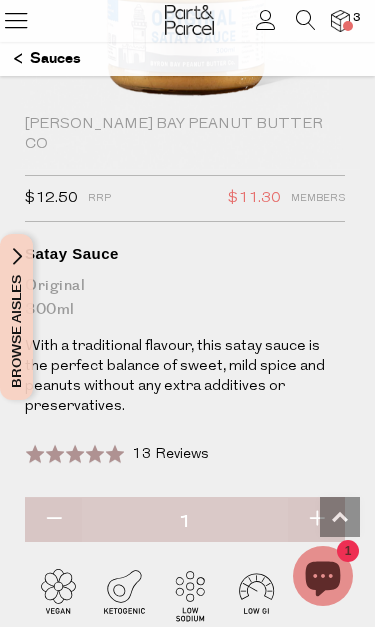 click at bounding box center (340, 20) 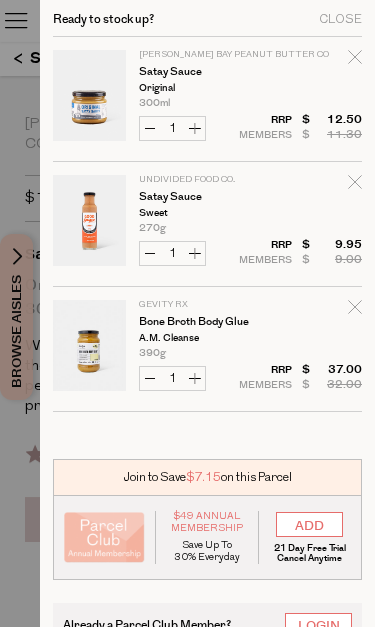 click on "Decrease Satay Sauce" at bounding box center [150, 253] 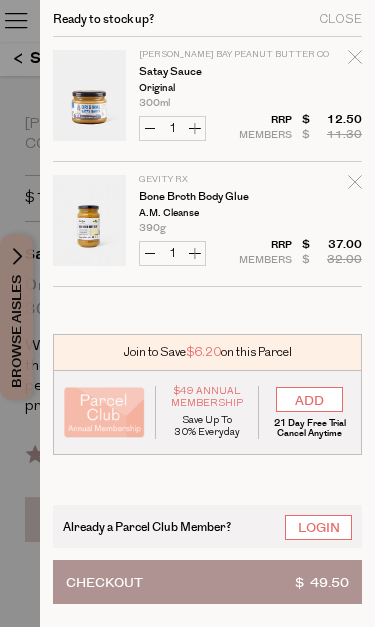 click at bounding box center (187, 313) 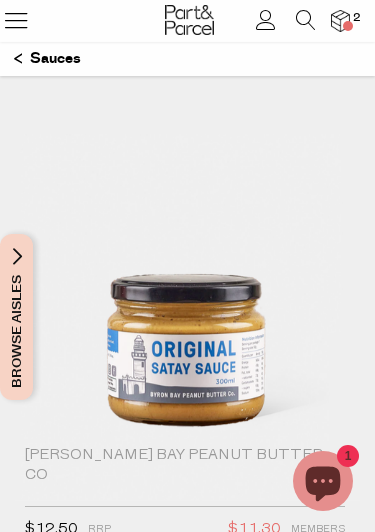 scroll, scrollTop: 73, scrollLeft: 0, axis: vertical 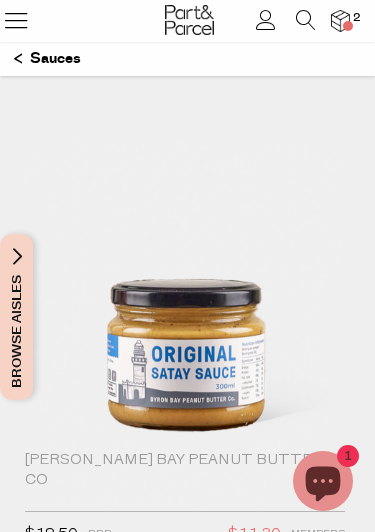 click at bounding box center (306, 20) 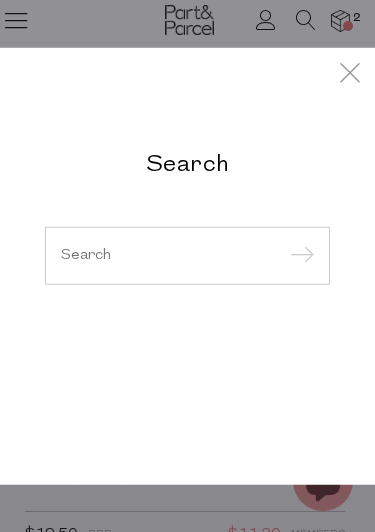 click at bounding box center (187, 255) 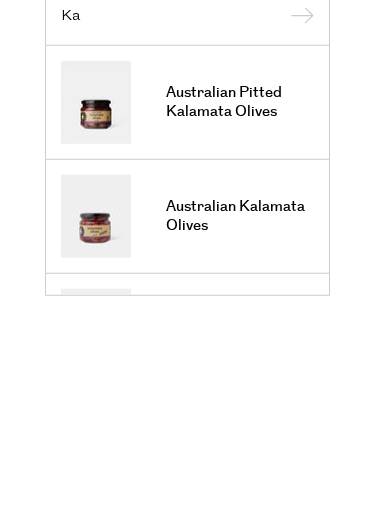 type on "K" 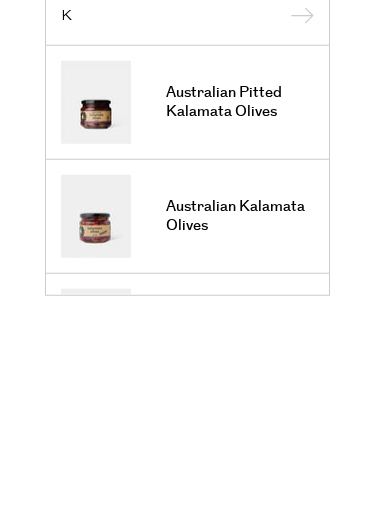 type 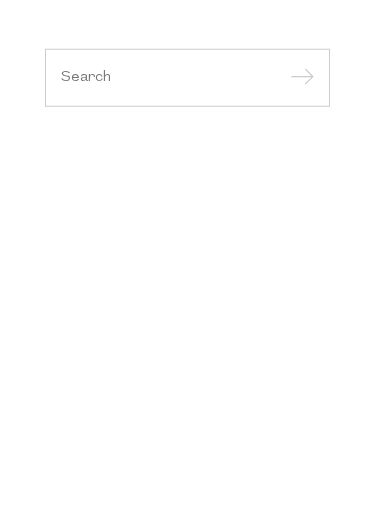 scroll, scrollTop: 0, scrollLeft: 0, axis: both 